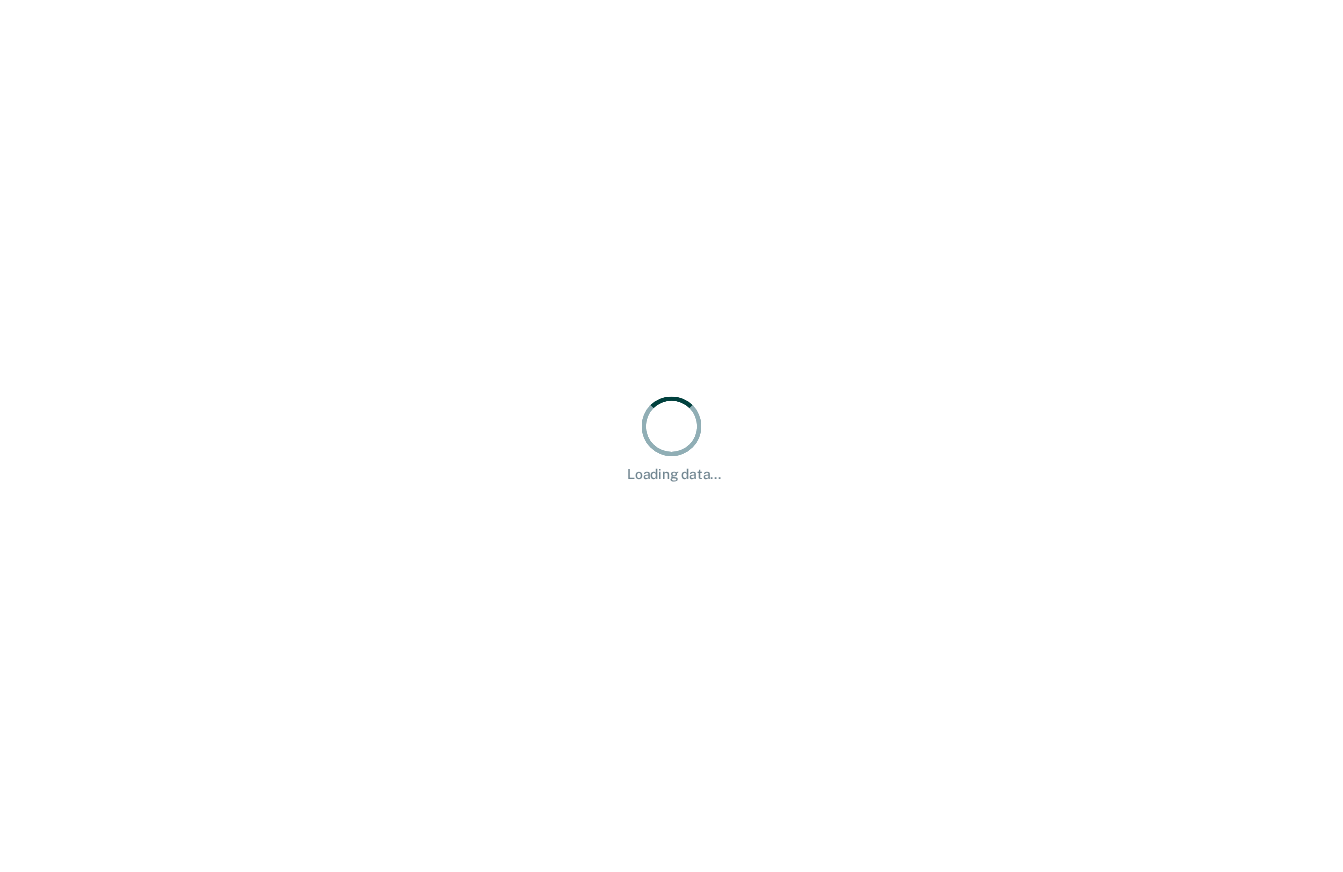scroll, scrollTop: 0, scrollLeft: 0, axis: both 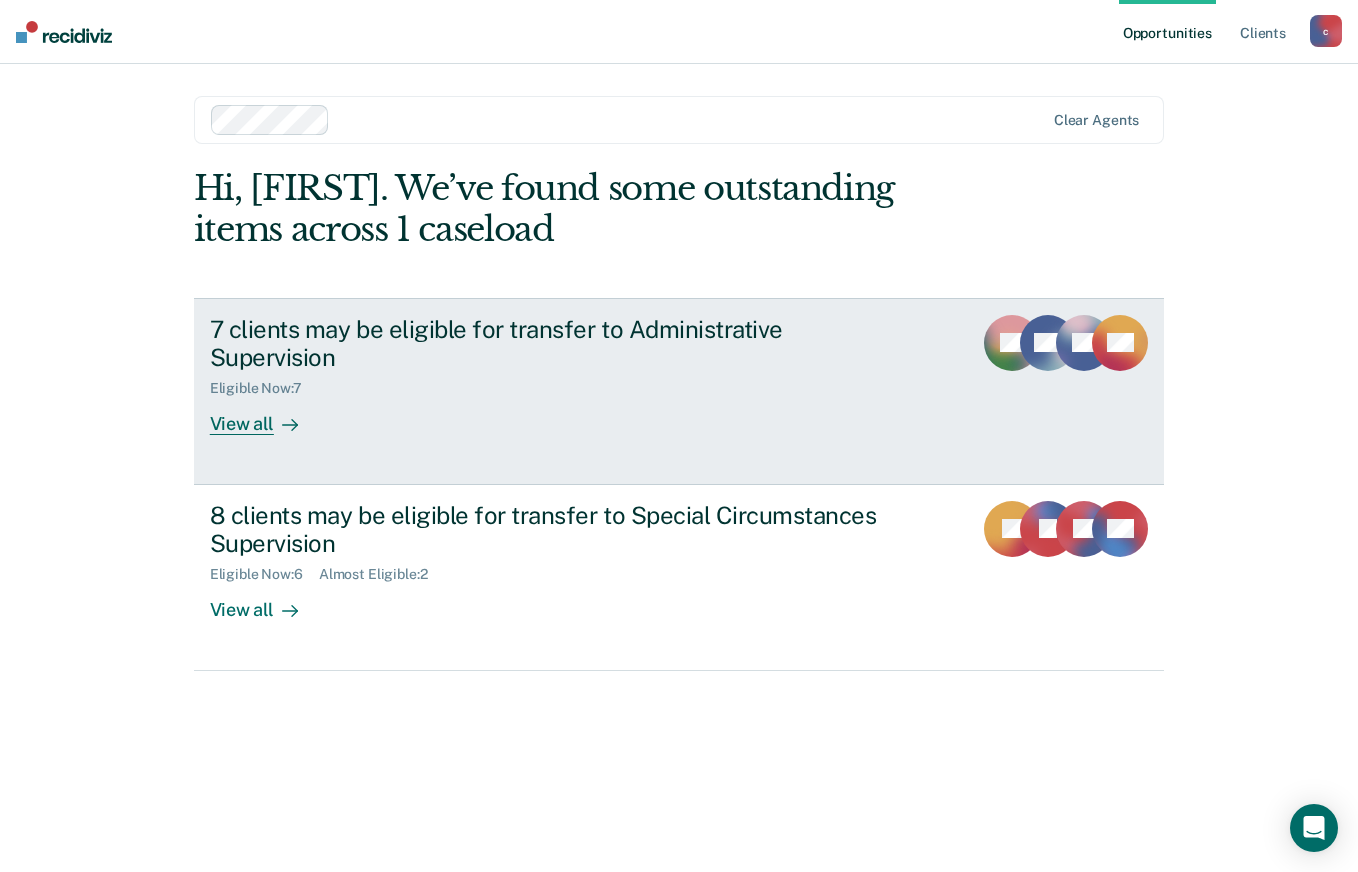 click on "View all" at bounding box center (266, 416) 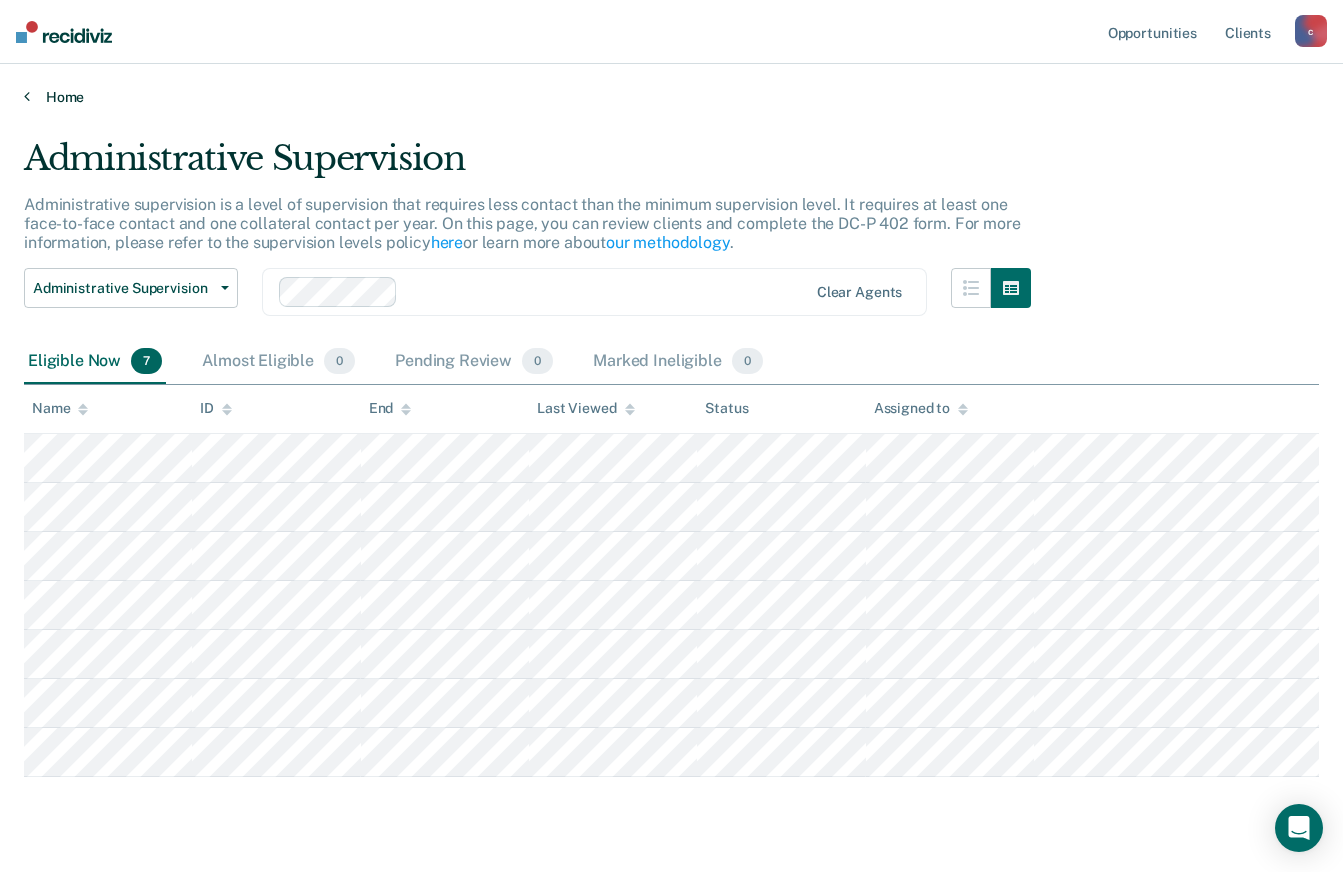 click on "Home" at bounding box center (671, 97) 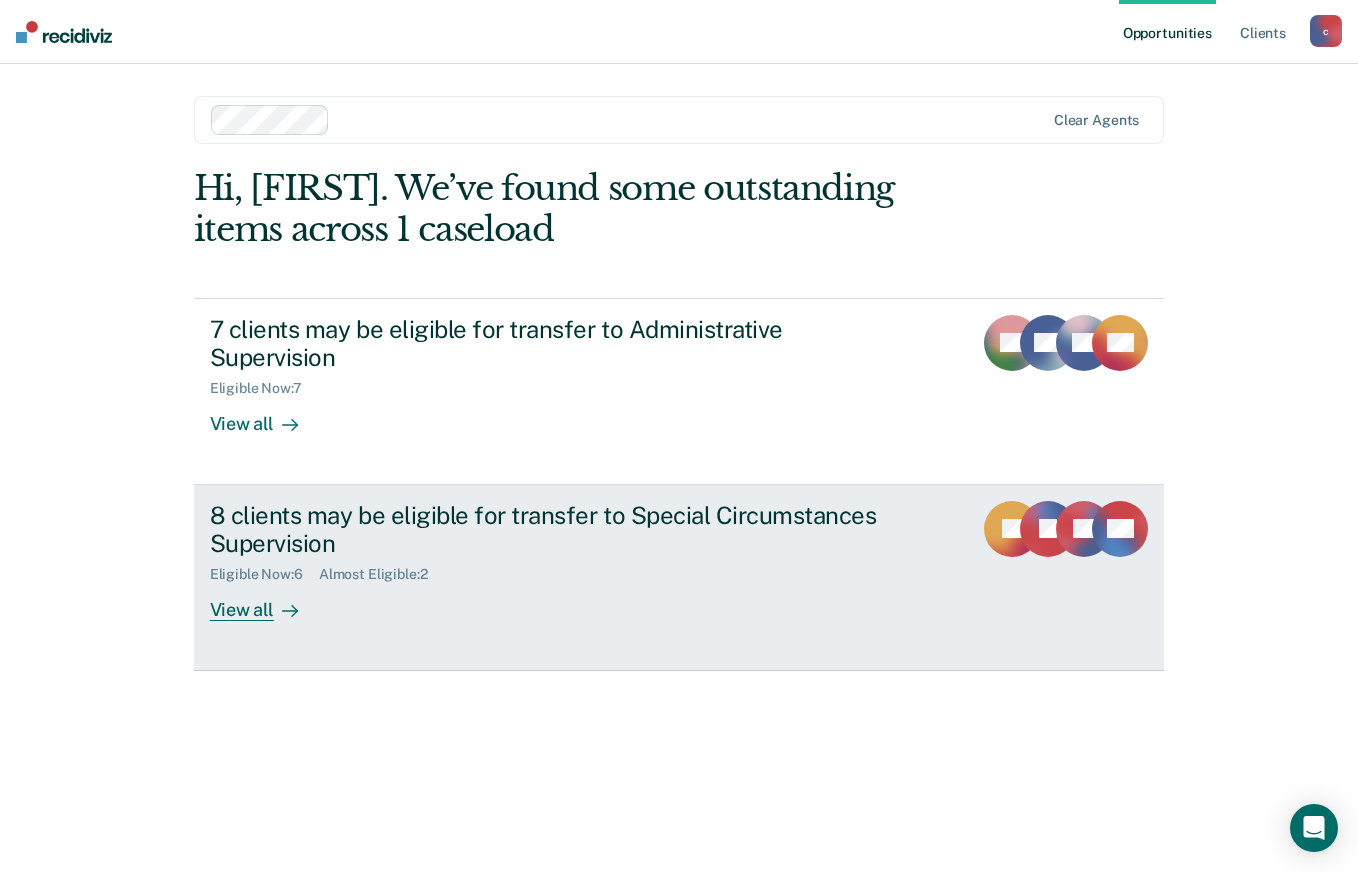 click on "View all" at bounding box center [266, 602] 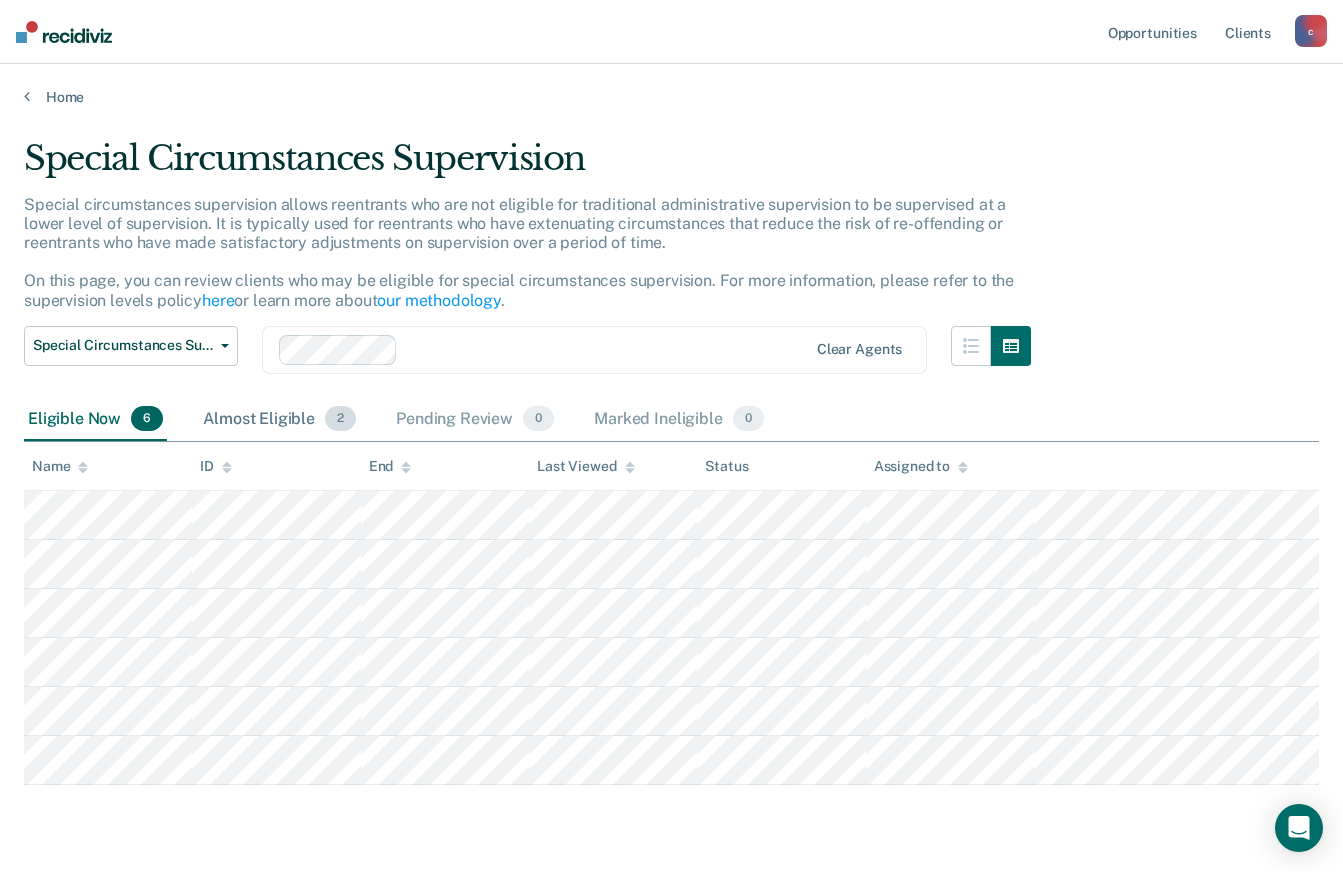 click on "Almost Eligible 2" at bounding box center (279, 420) 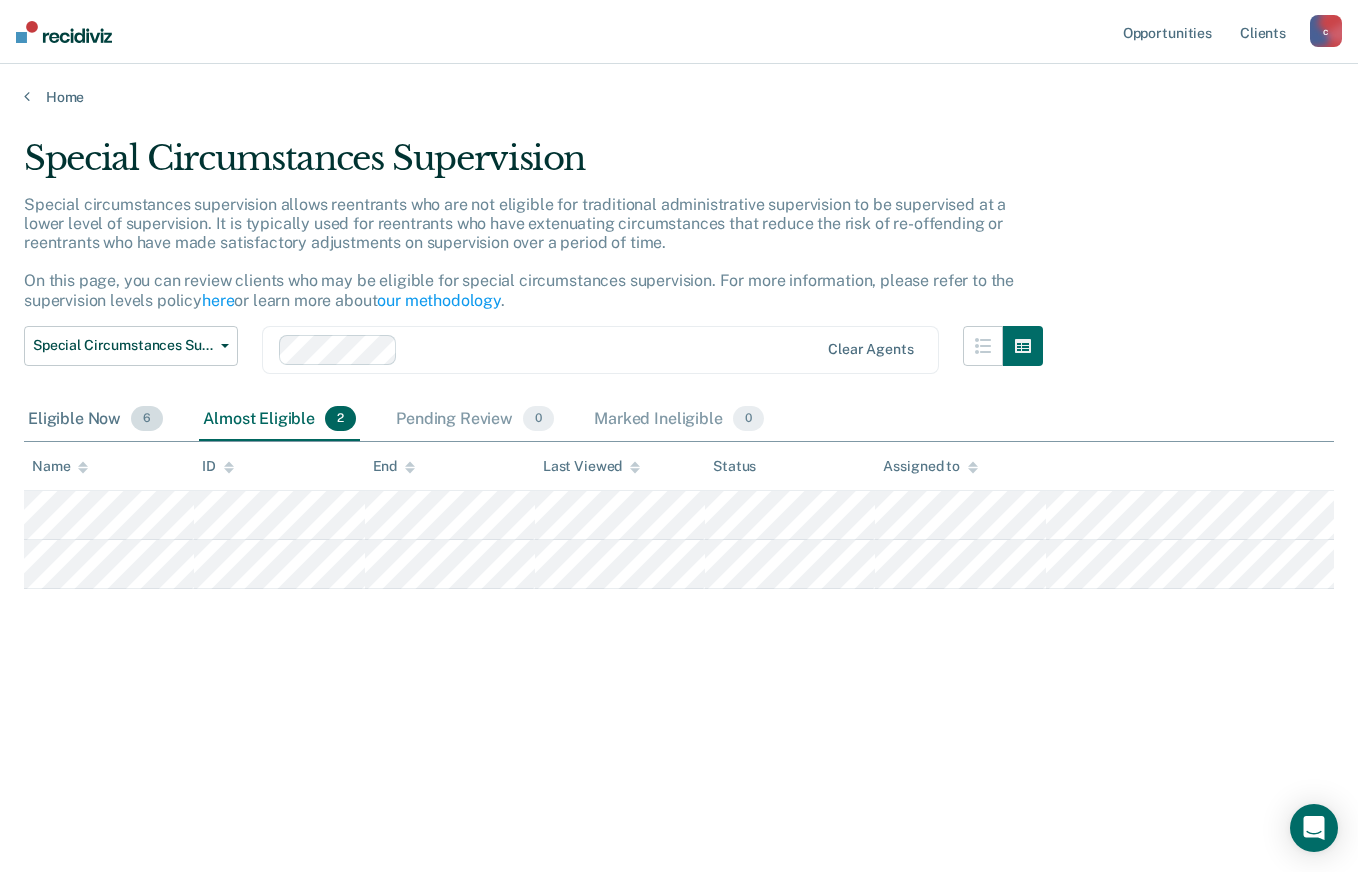 click on "Eligible Now 6" at bounding box center [95, 420] 